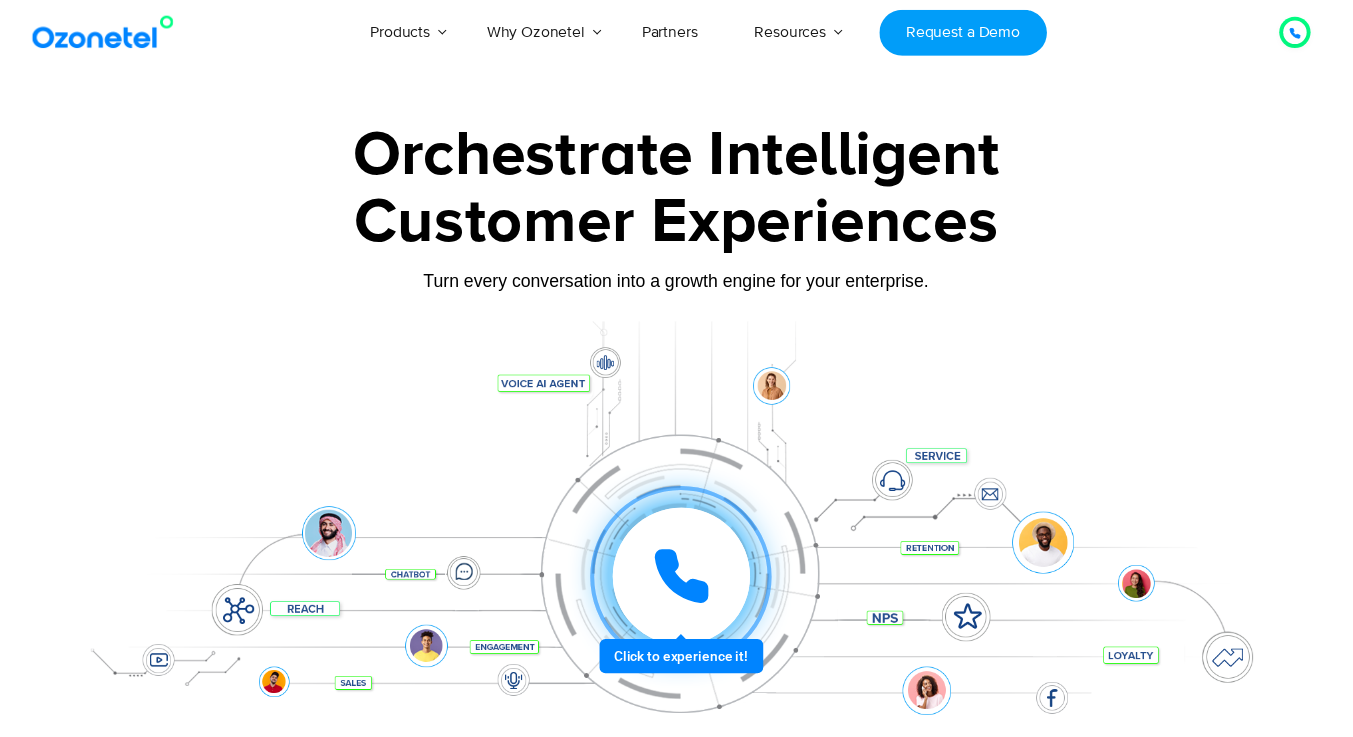 scroll, scrollTop: 0, scrollLeft: 0, axis: both 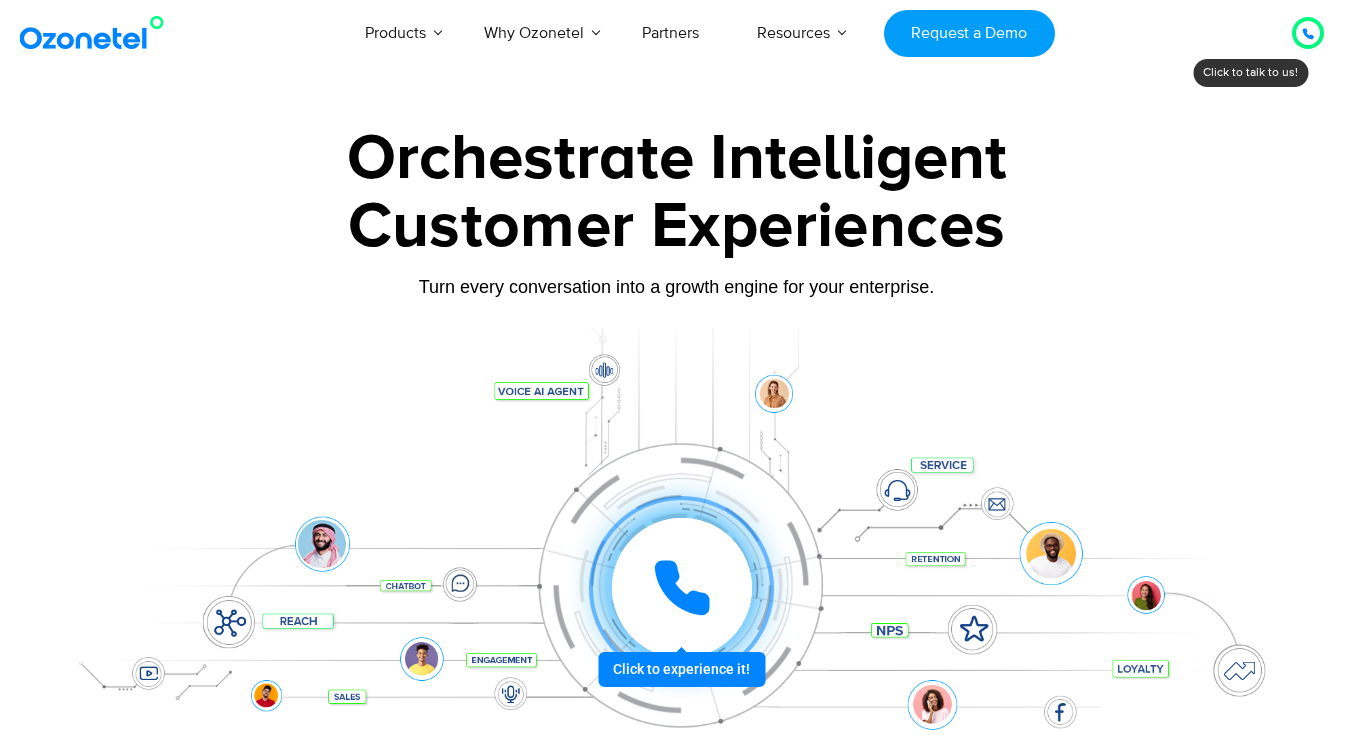 click at bounding box center [96, 33] 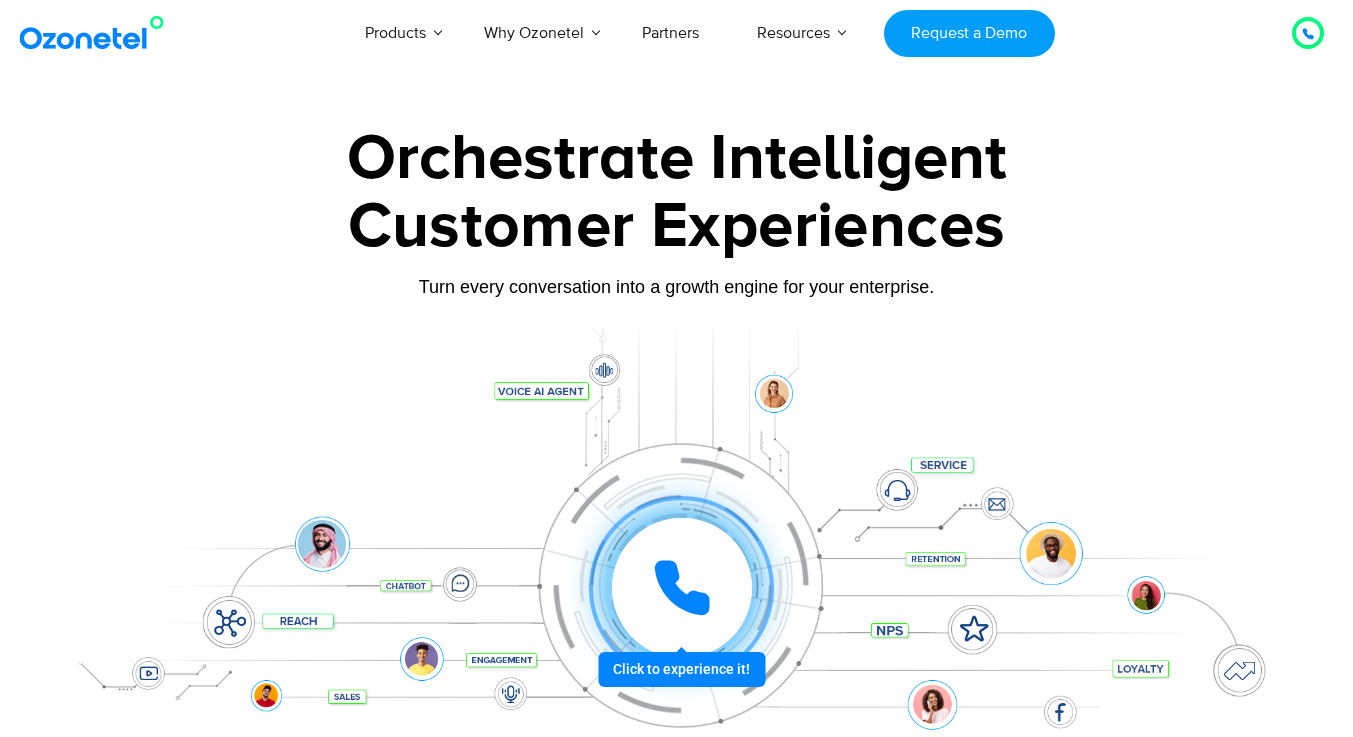 scroll, scrollTop: 0, scrollLeft: 0, axis: both 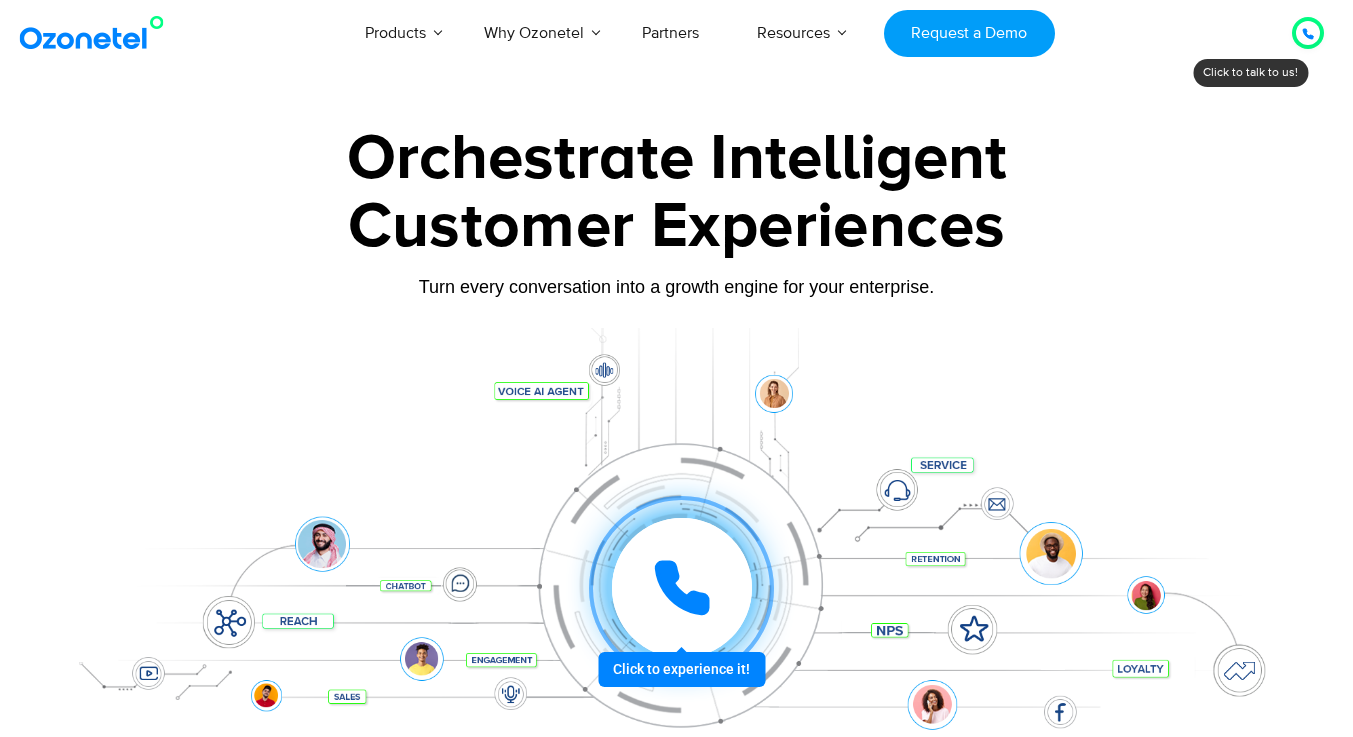 click at bounding box center (681, 588) 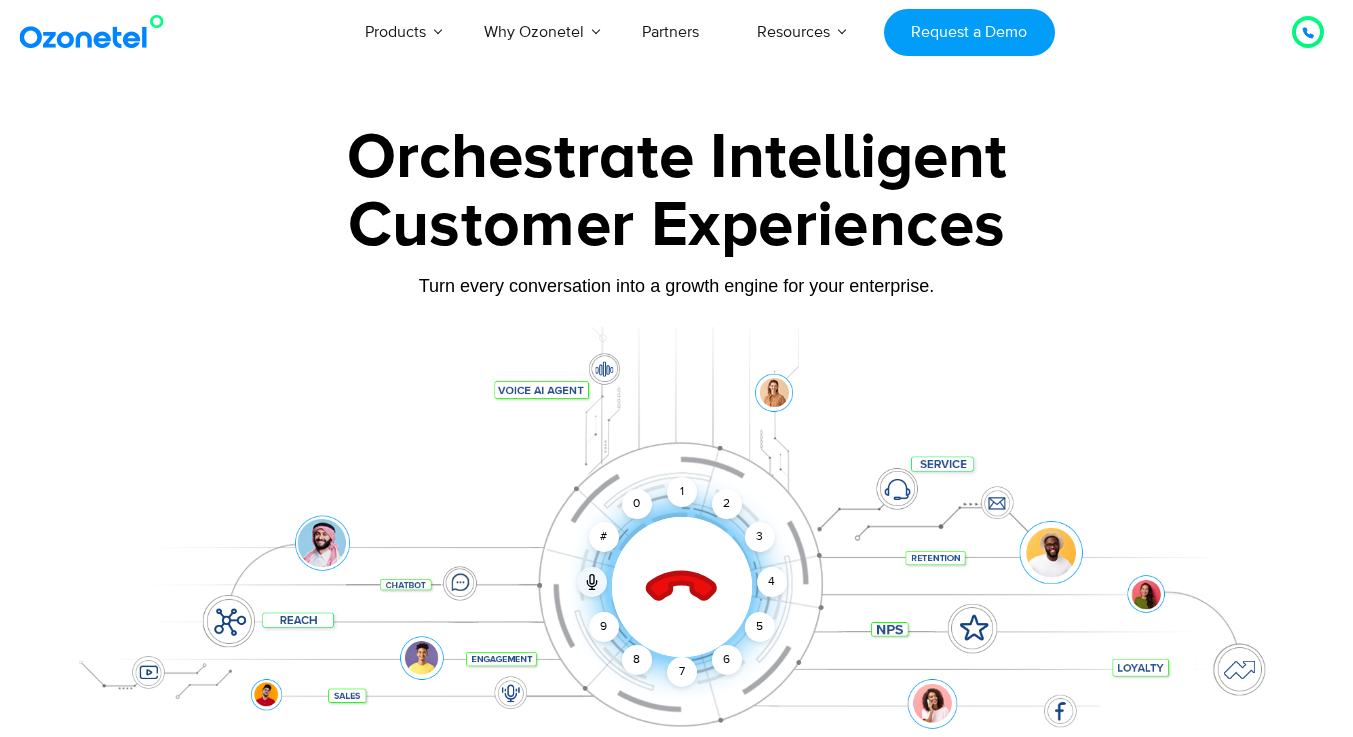 scroll, scrollTop: 0, scrollLeft: 0, axis: both 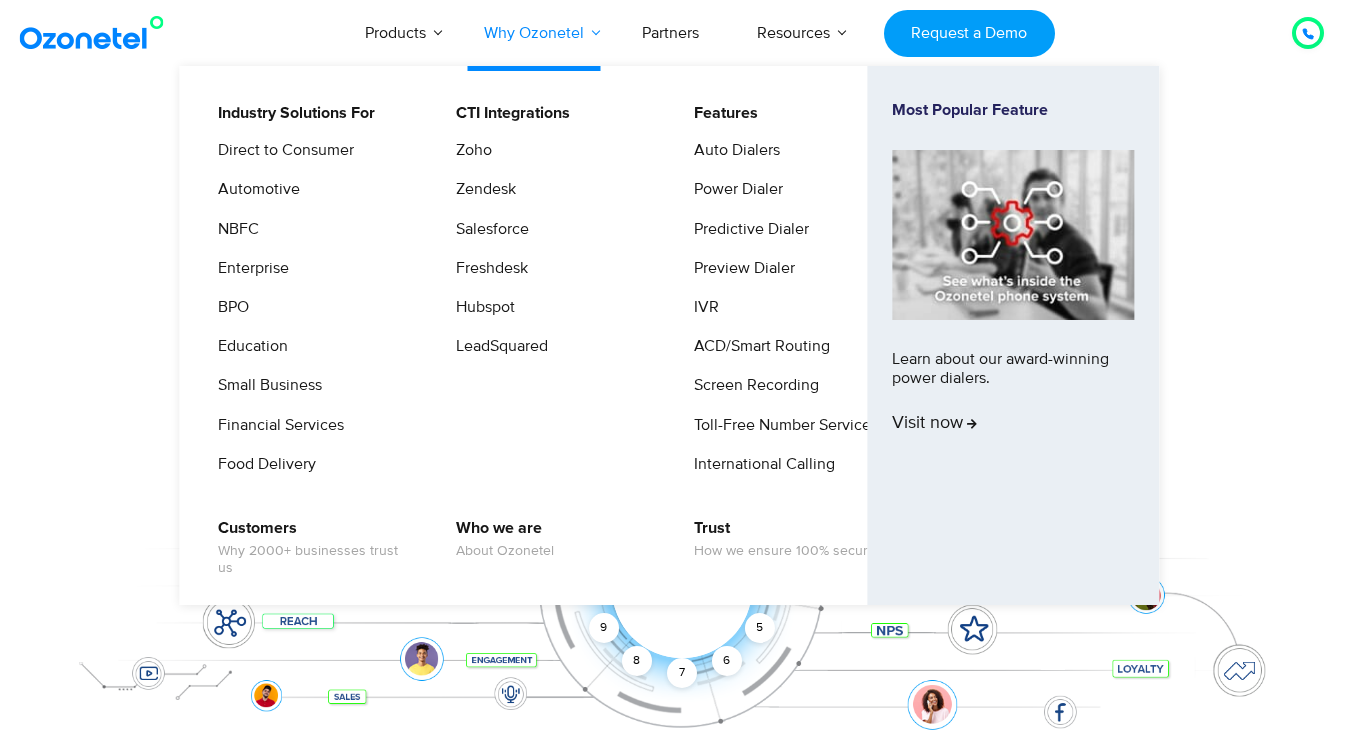 click on "Why Ozonetel" at bounding box center (534, 33) 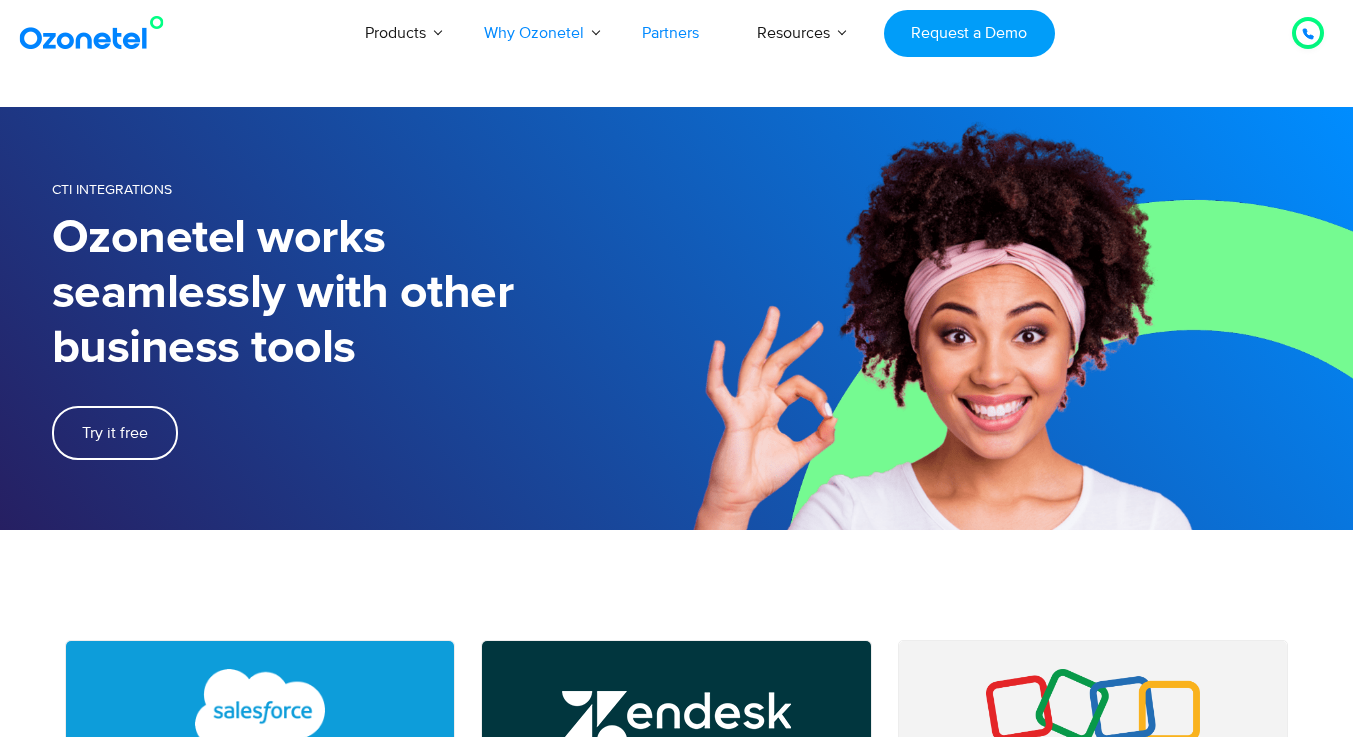 scroll, scrollTop: 0, scrollLeft: 0, axis: both 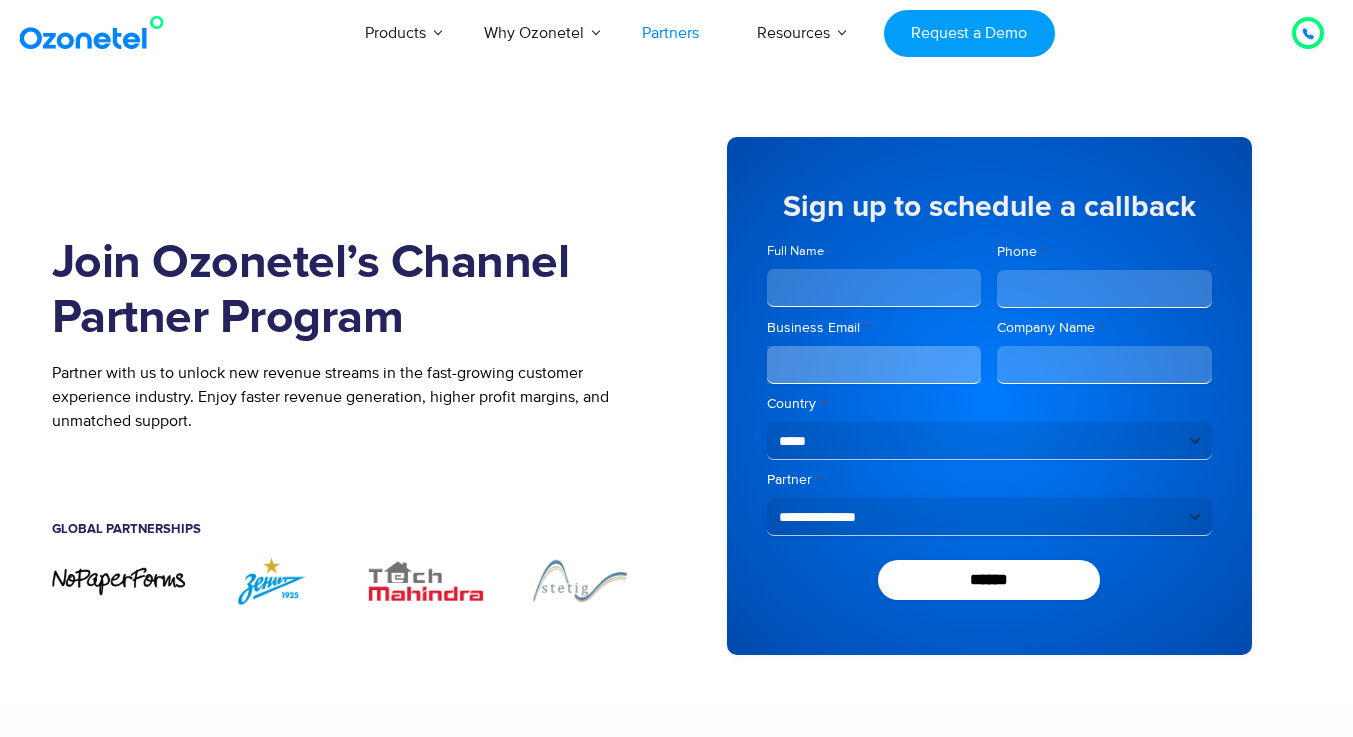 click on "Join Ozonetel’s Channel Partner Program
Partner with us to unlock new revenue streams in the fast-growing customer experience industry. Enjoy faster revenue generation, higher profit margins, and unmatched support.
Partner with us
Register Leads
Global Partnerships
Sign up to schedule a callback
" * " indicates required fields
Name *
Full Name Phone * * * * *" at bounding box center [677, 396] 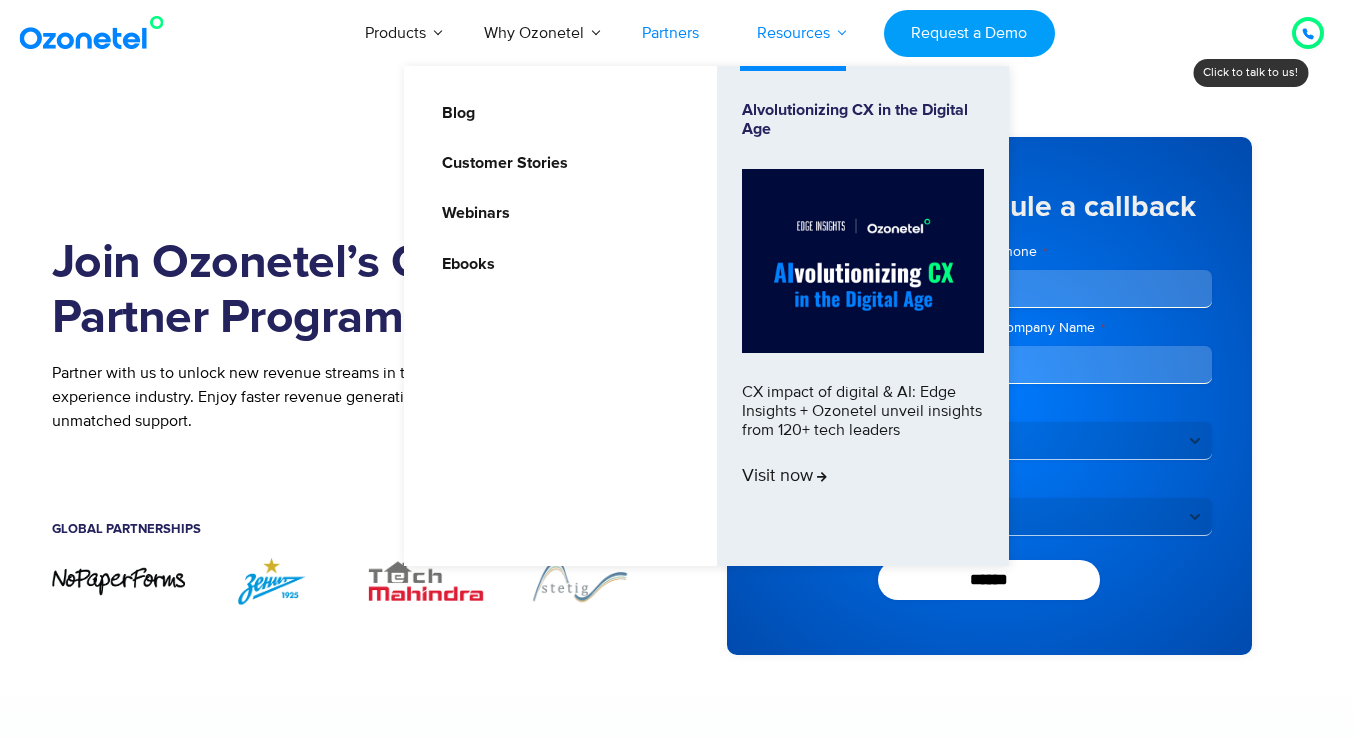 click on "Resources" at bounding box center [793, 33] 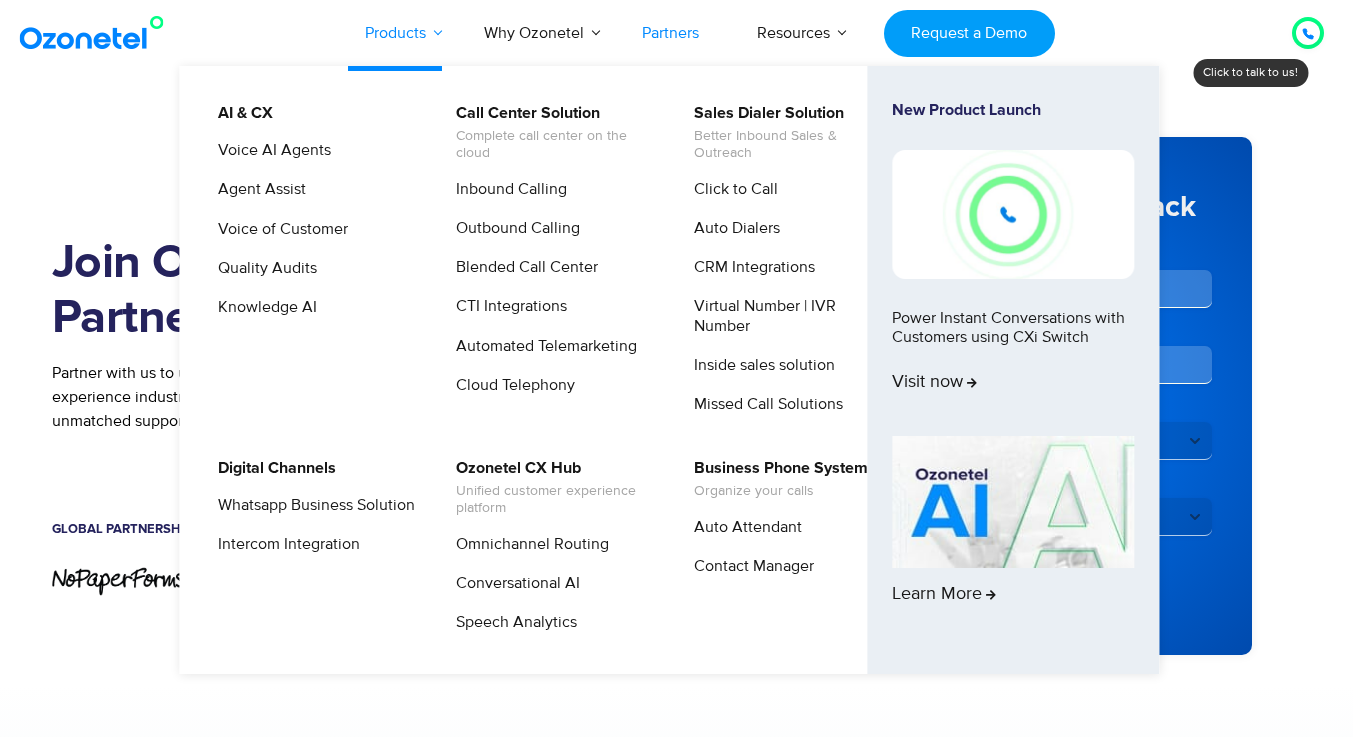 click on "Products" at bounding box center (395, 33) 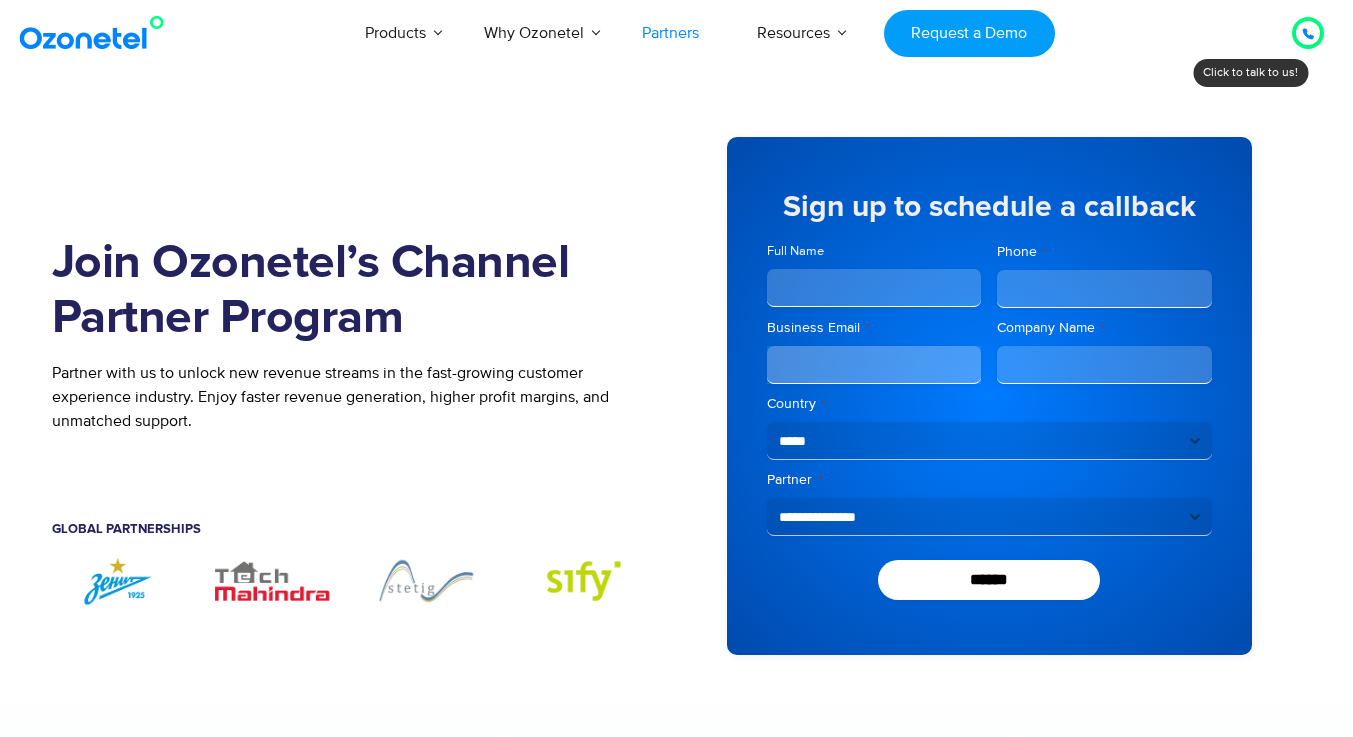 click at bounding box center [96, 33] 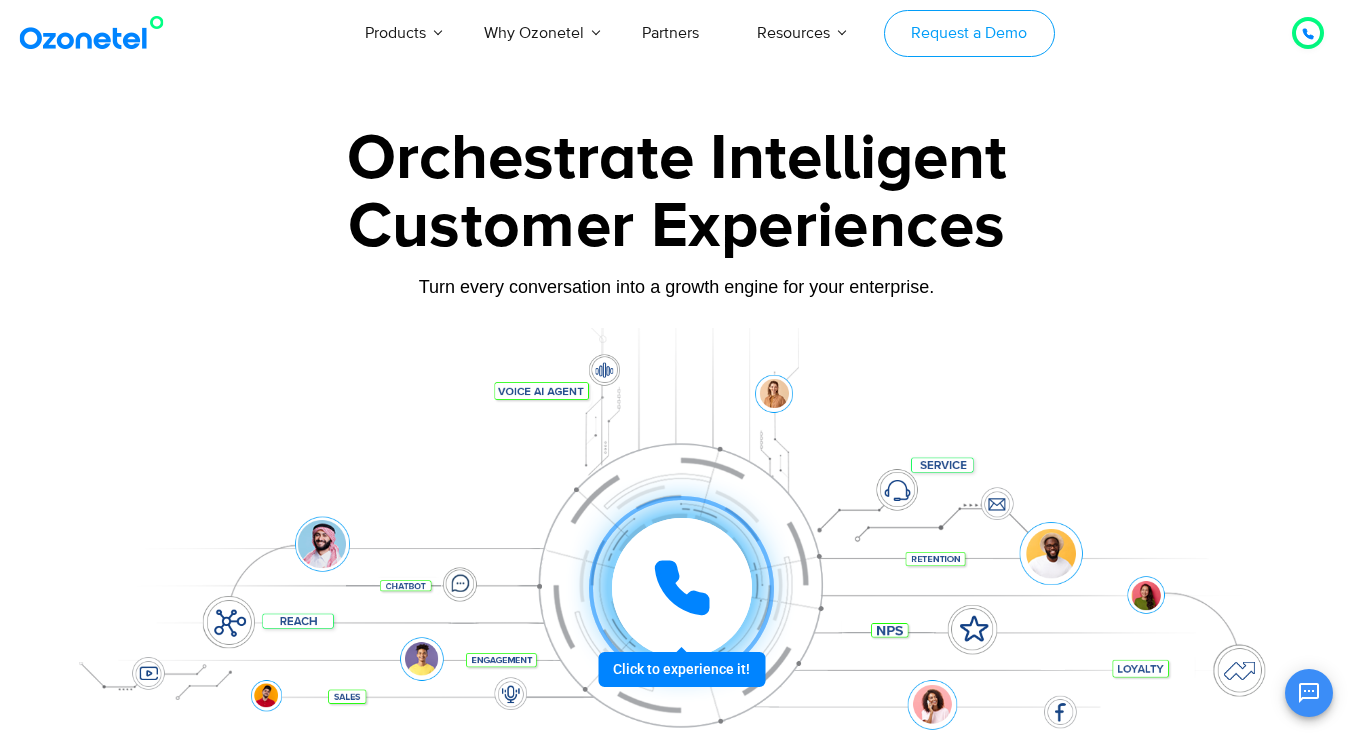 scroll, scrollTop: 0, scrollLeft: 0, axis: both 